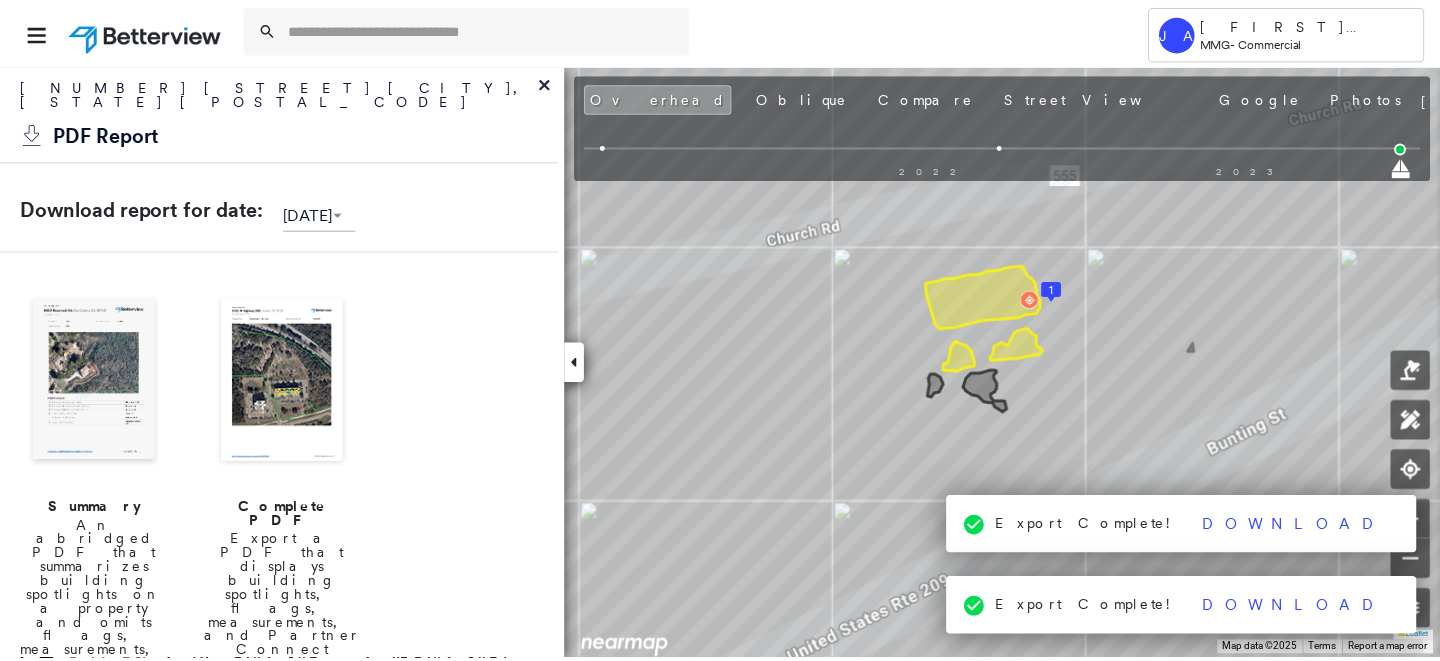 scroll, scrollTop: 0, scrollLeft: 0, axis: both 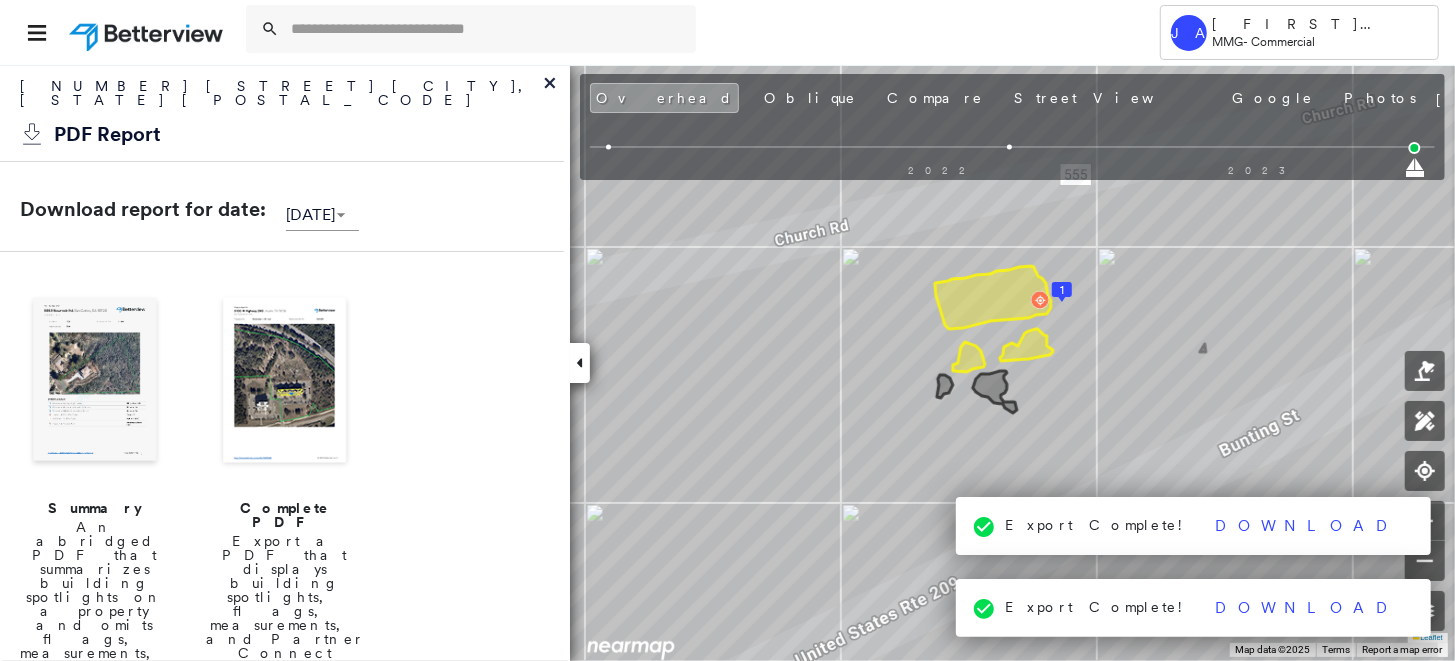 click at bounding box center [148, 32] 